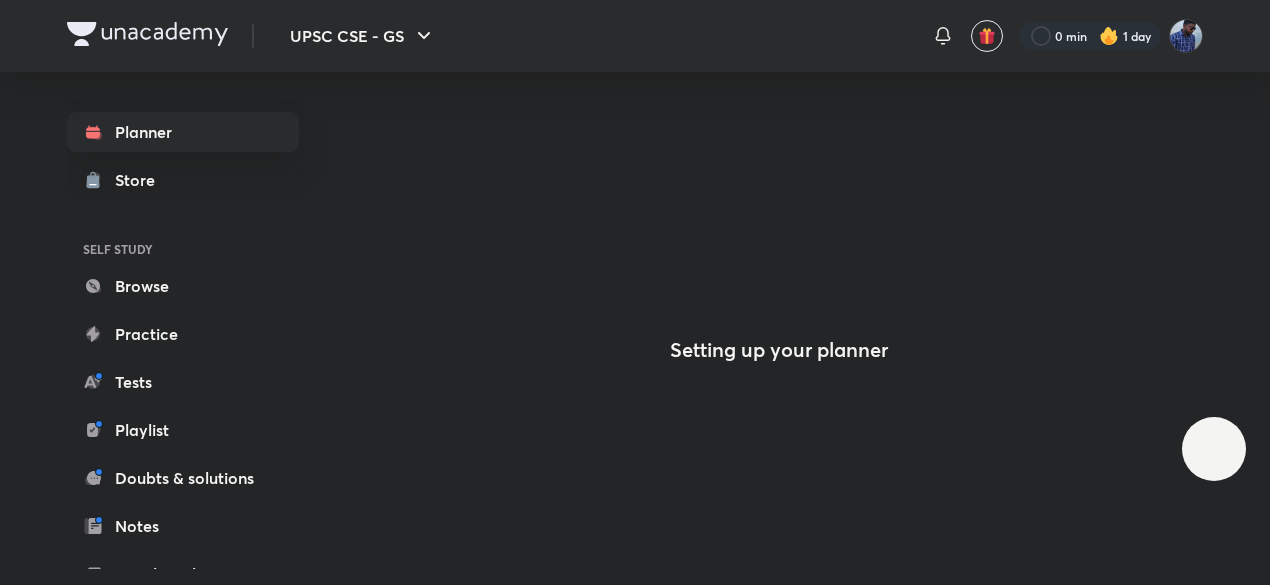 scroll, scrollTop: 0, scrollLeft: 0, axis: both 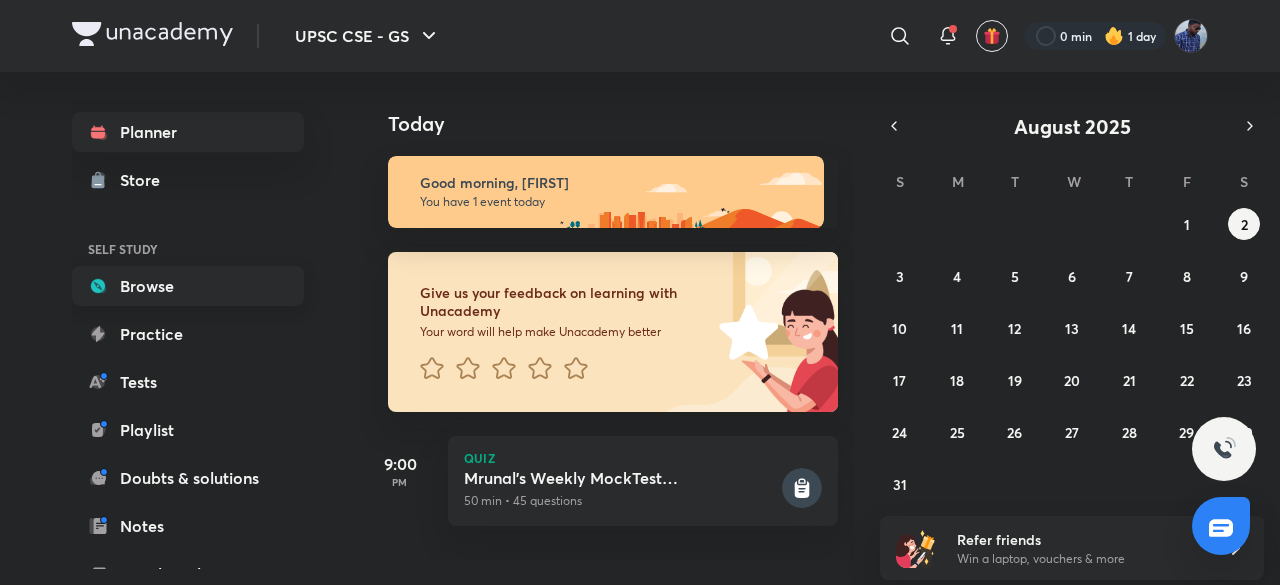 click on "Browse" at bounding box center [188, 286] 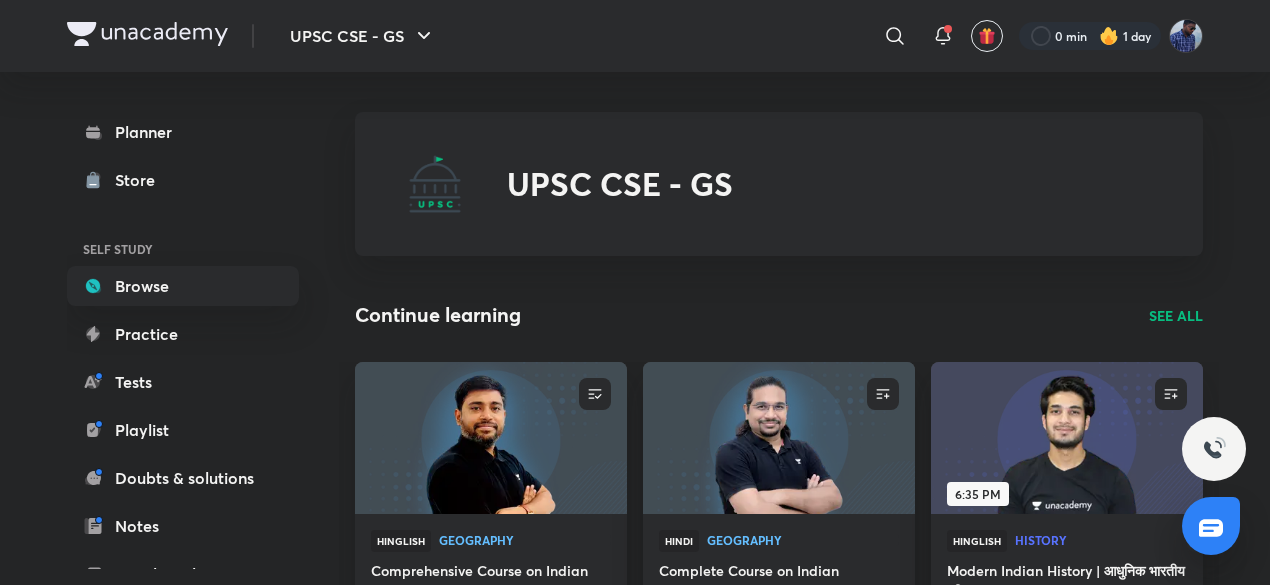 scroll, scrollTop: 202, scrollLeft: 0, axis: vertical 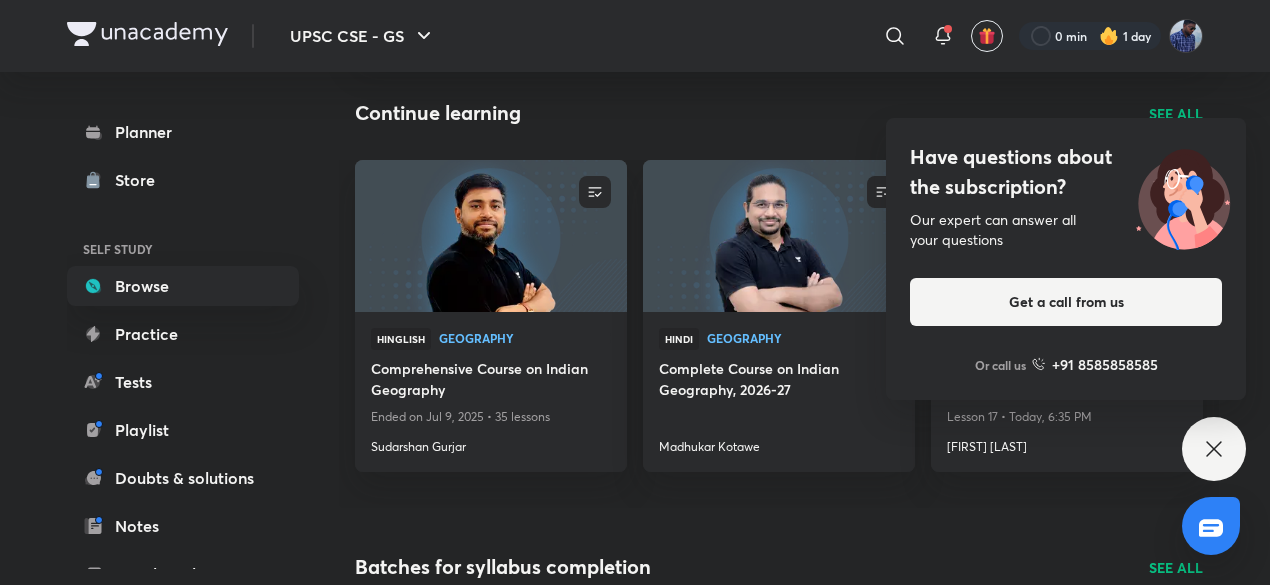 click 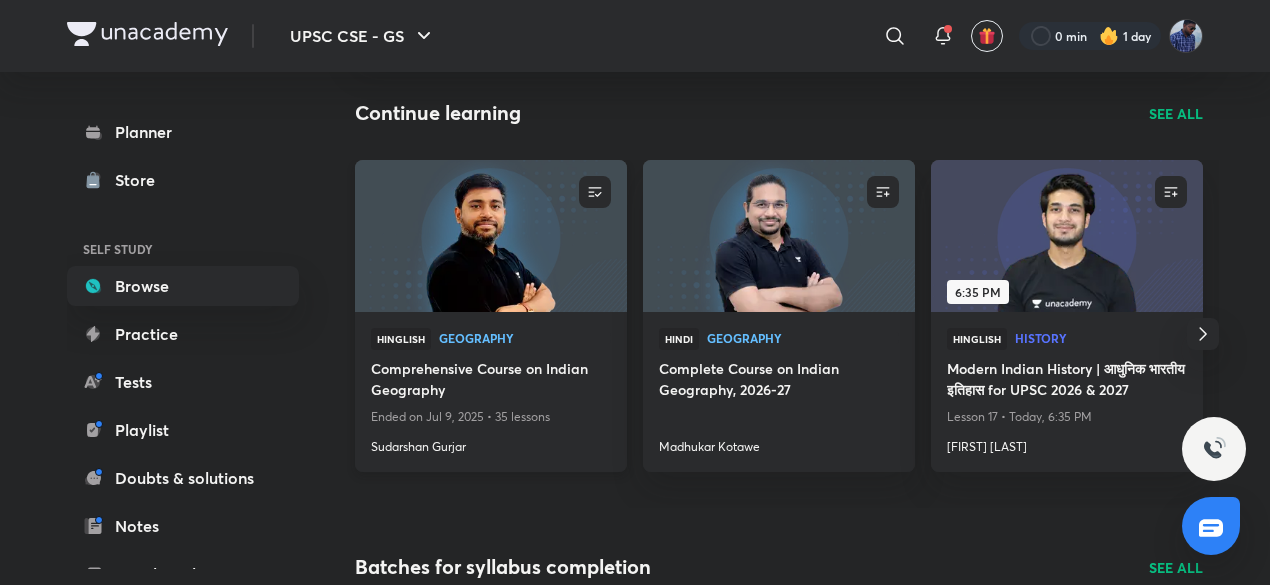 click at bounding box center [490, 235] 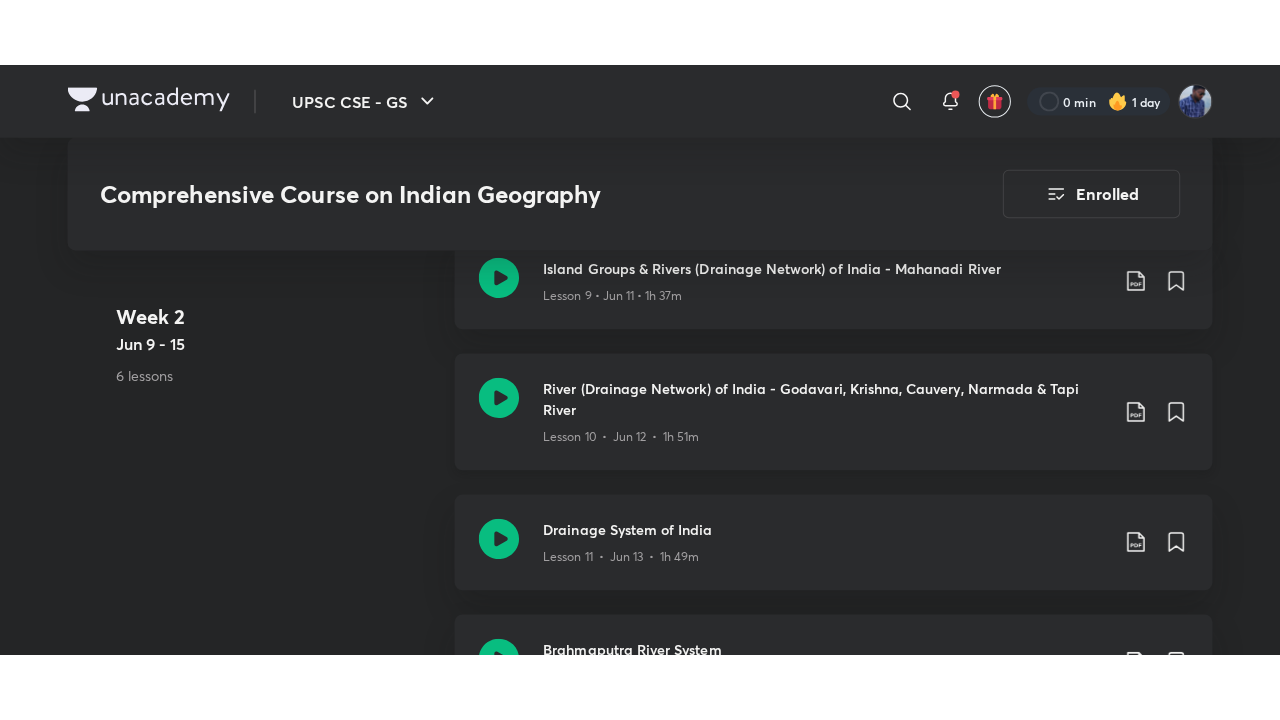 scroll, scrollTop: 2313, scrollLeft: 0, axis: vertical 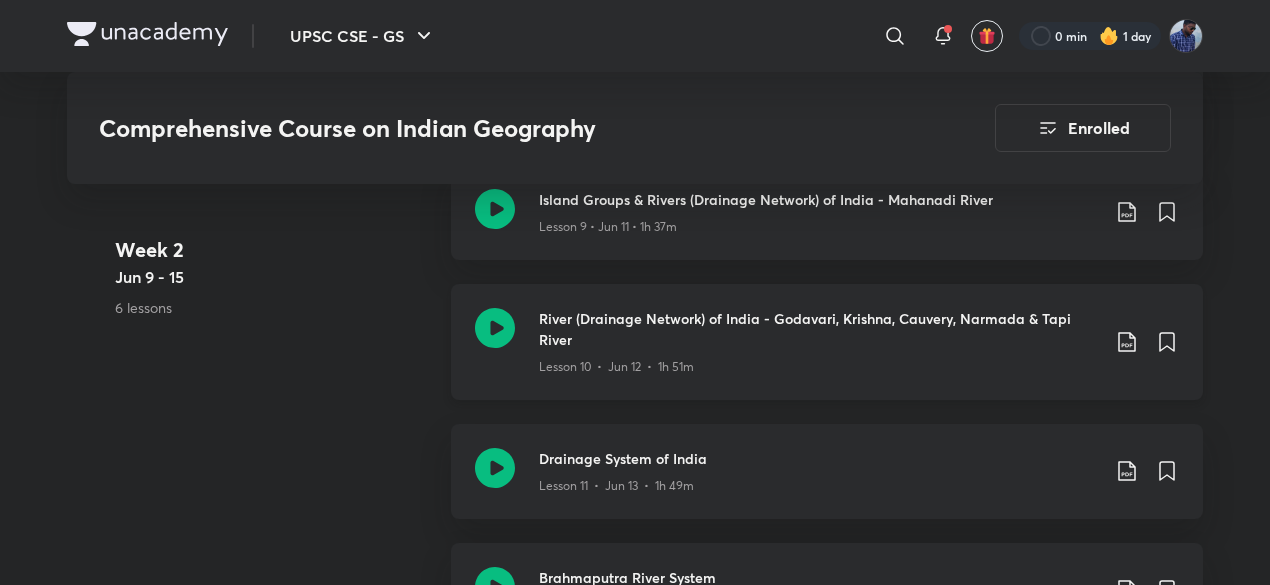 click on "River (Drainage Network) of India - Godavari, Krishna, Cauvery, Narmada & Tapi River" at bounding box center (819, 329) 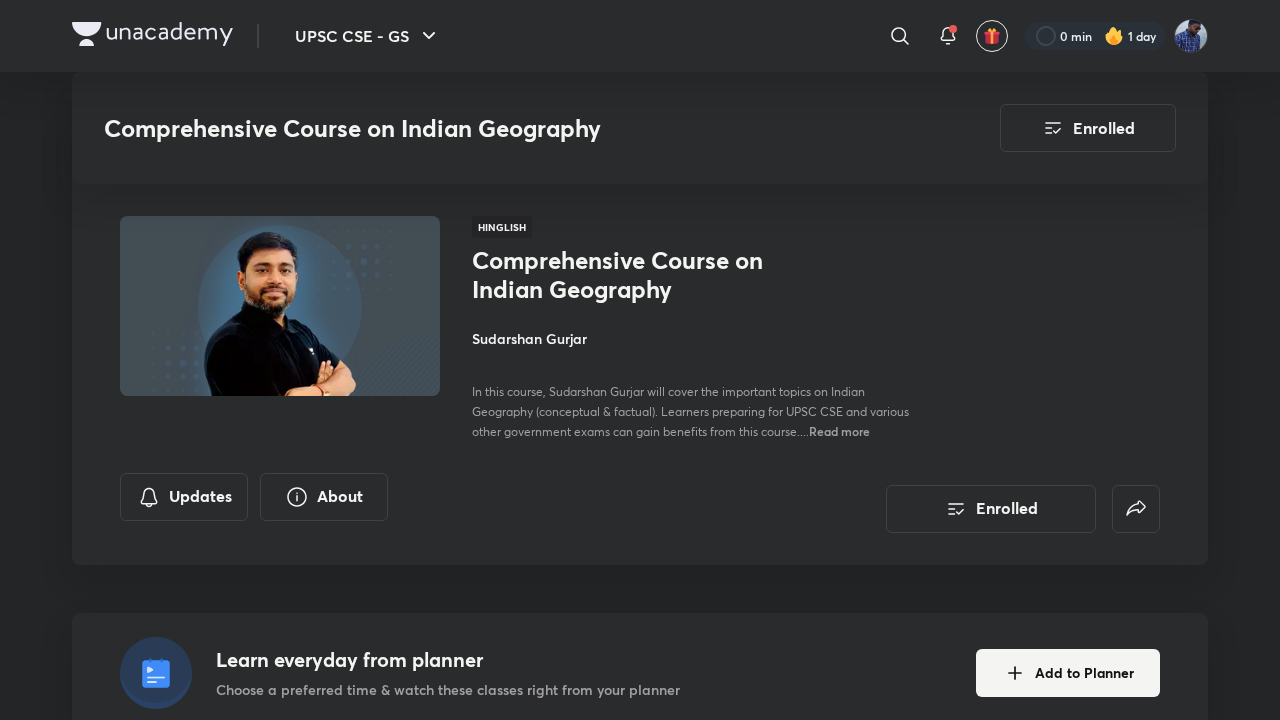 scroll, scrollTop: 2313, scrollLeft: 0, axis: vertical 